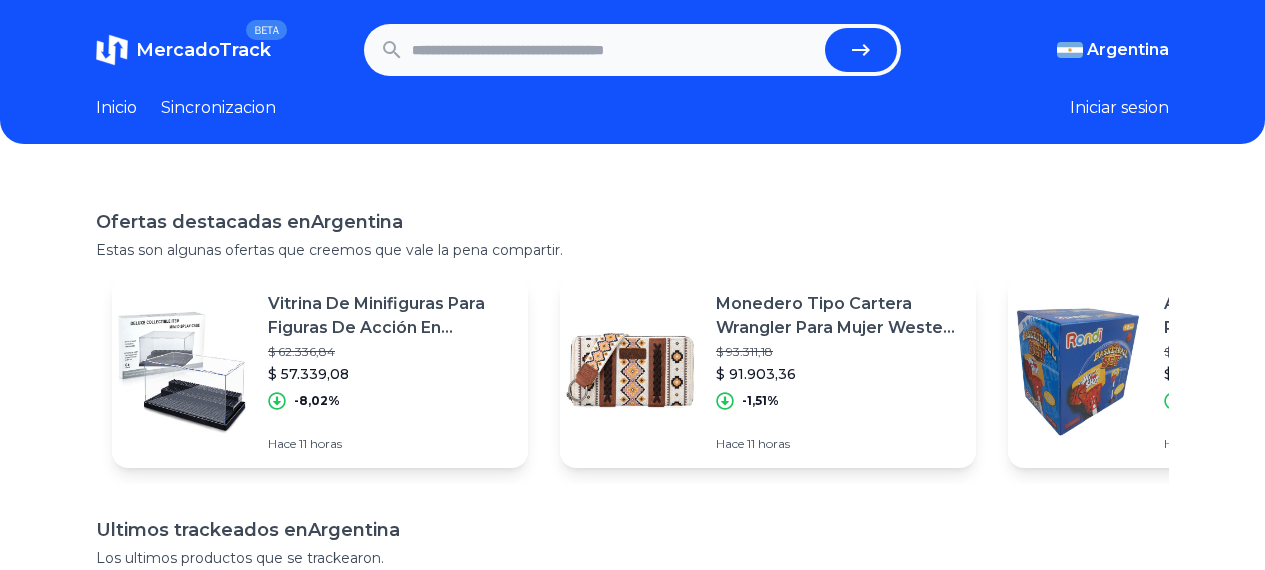 scroll, scrollTop: 0, scrollLeft: 0, axis: both 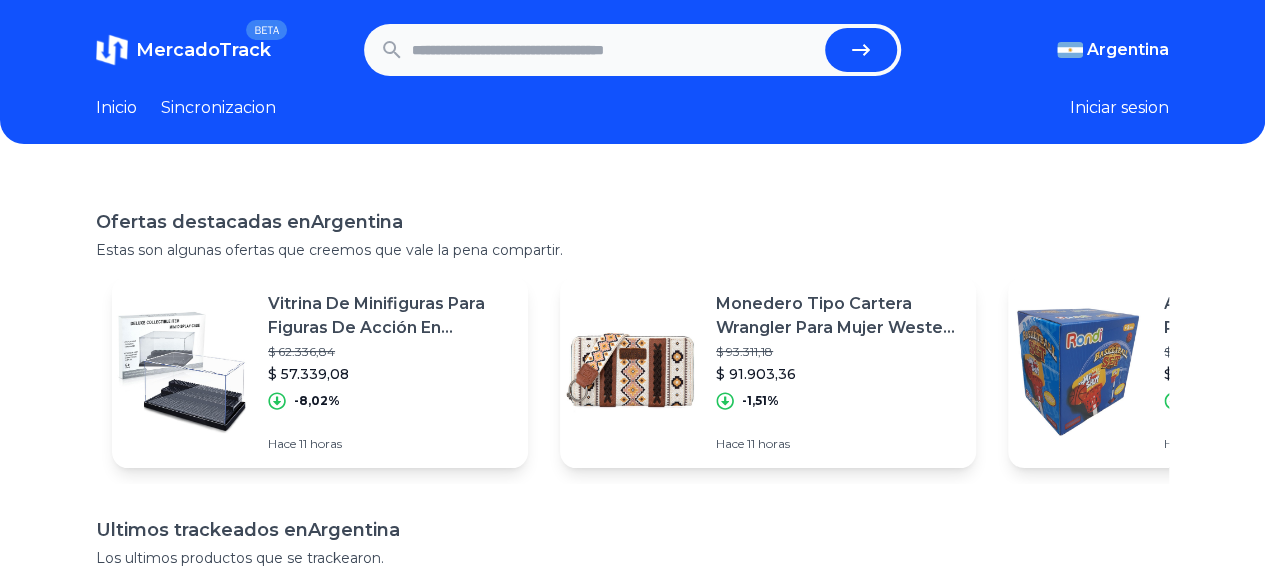 click at bounding box center (614, 50) 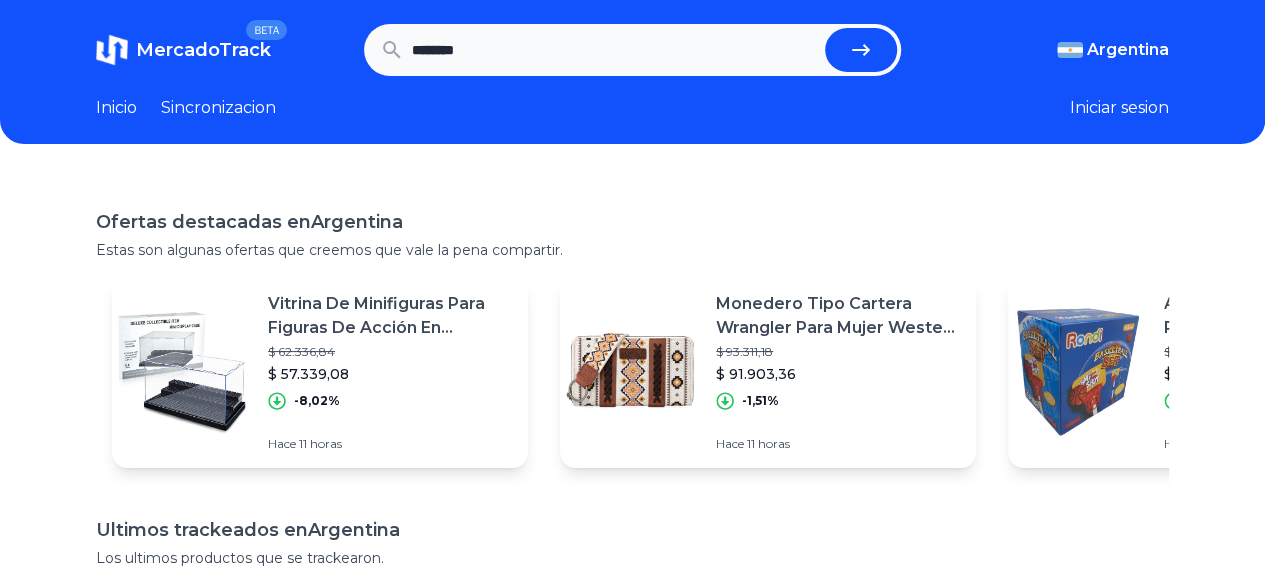 type on "********" 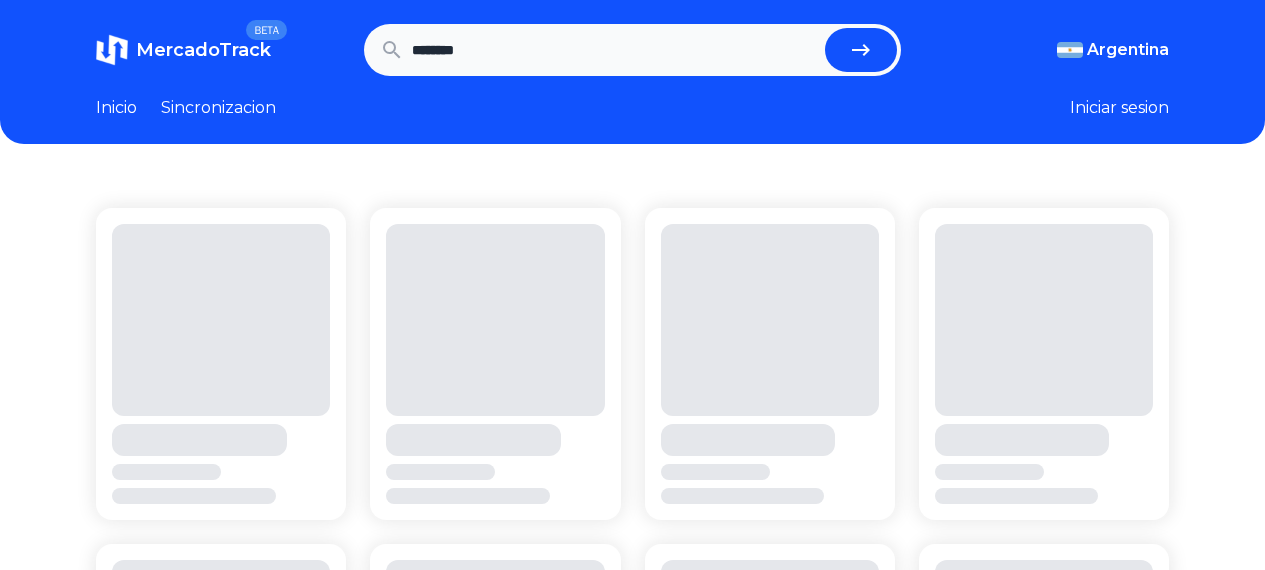 scroll, scrollTop: 0, scrollLeft: 0, axis: both 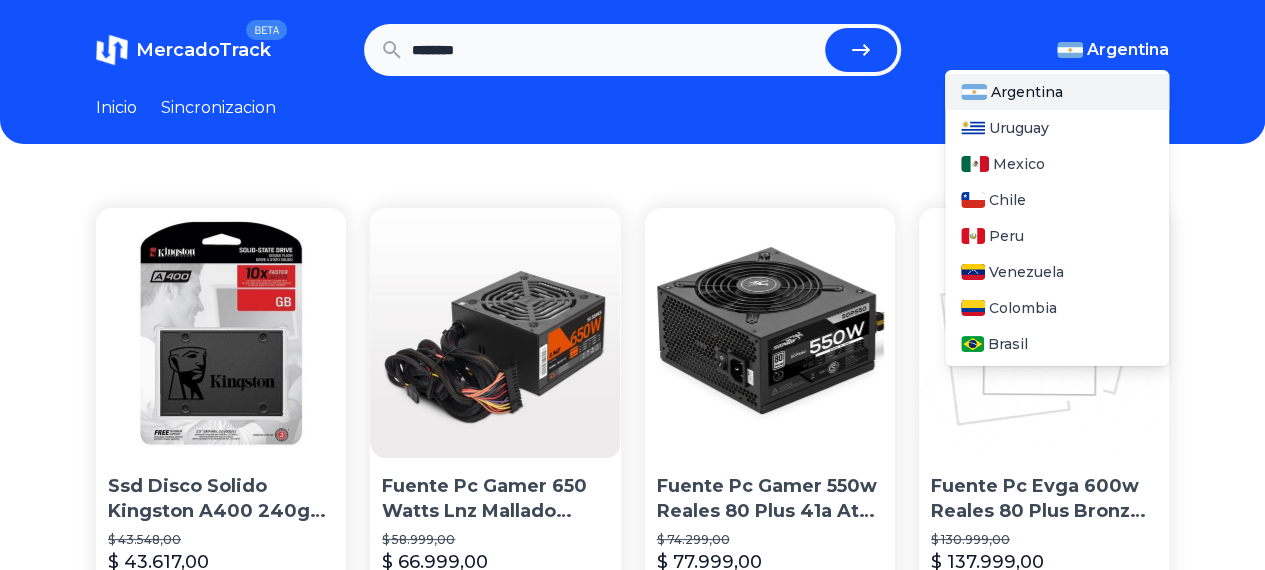 click on "Argentina" at bounding box center (1128, 50) 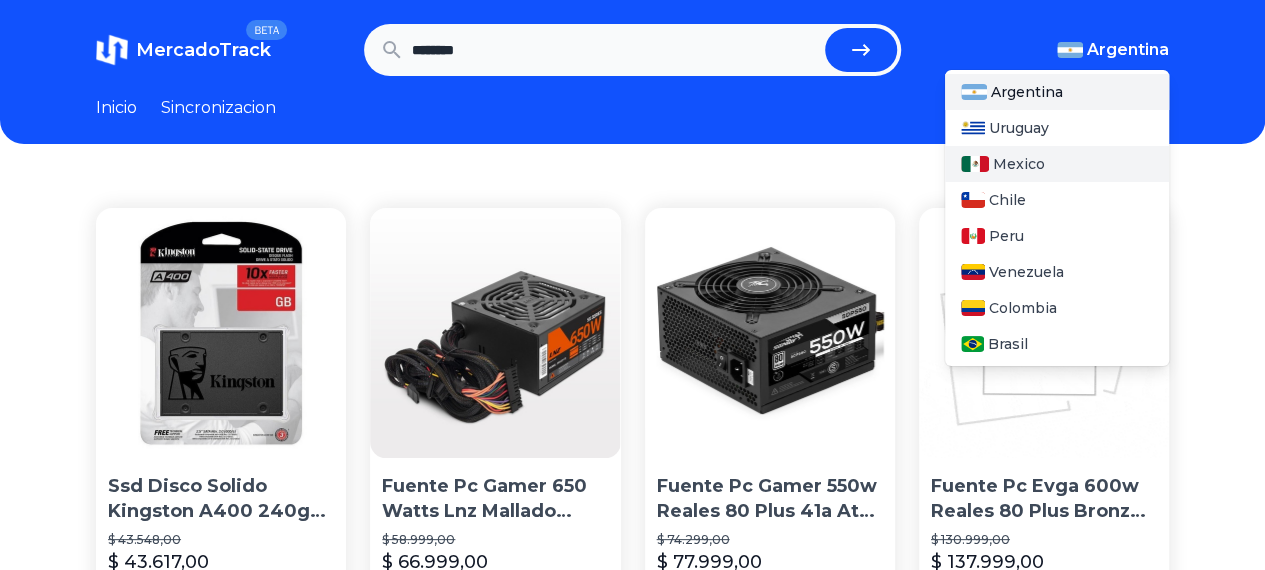 click on "Mexico" at bounding box center (1057, 164) 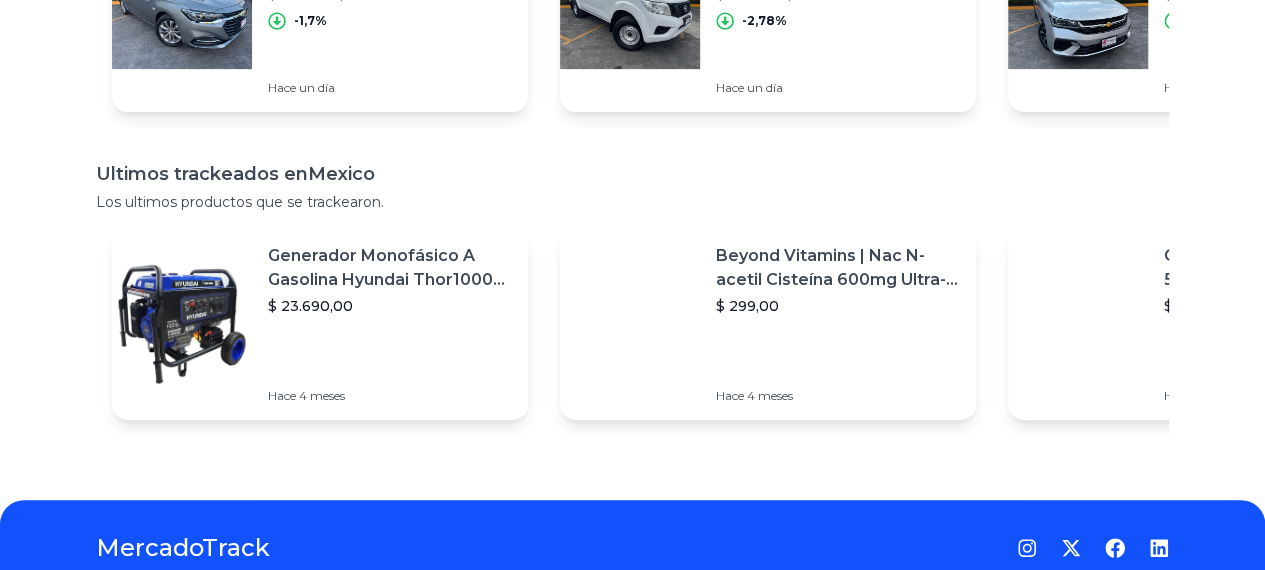 scroll, scrollTop: 0, scrollLeft: 0, axis: both 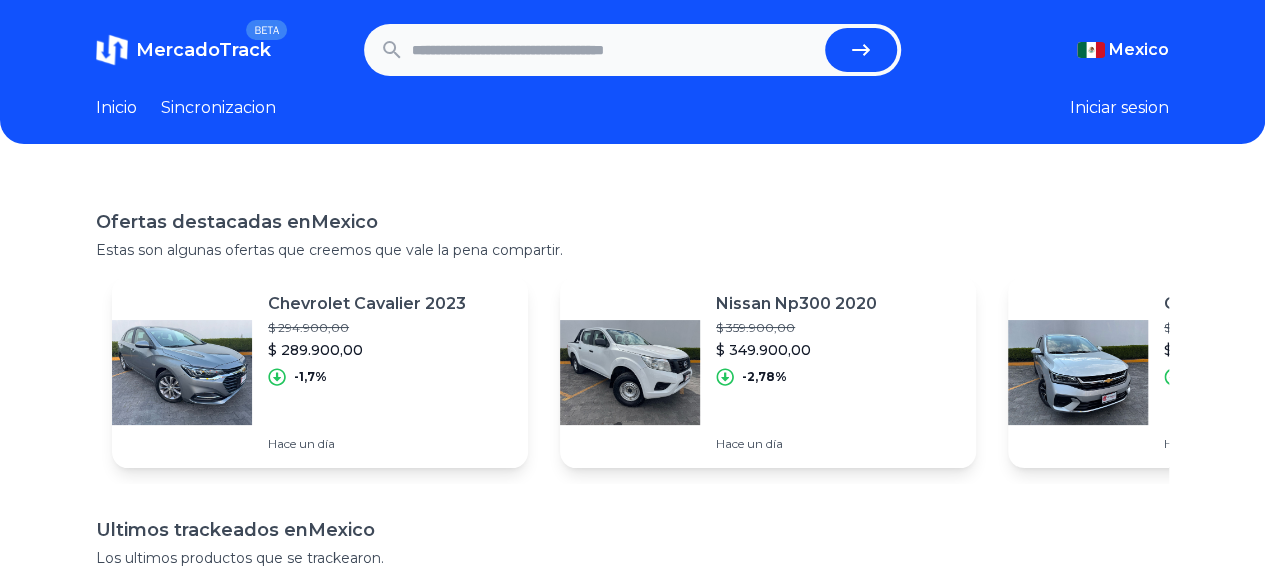 click on "MercadoTrack BETA Mexico Argentina Uruguay Mexico Chile Peru Venezuela Colombia Brasil Mexico Argentina Uruguay Mexico Chile Peru Venezuela Colombia Brasil Inicio Sincronizacion Iniciar sesion" at bounding box center (632, 72) 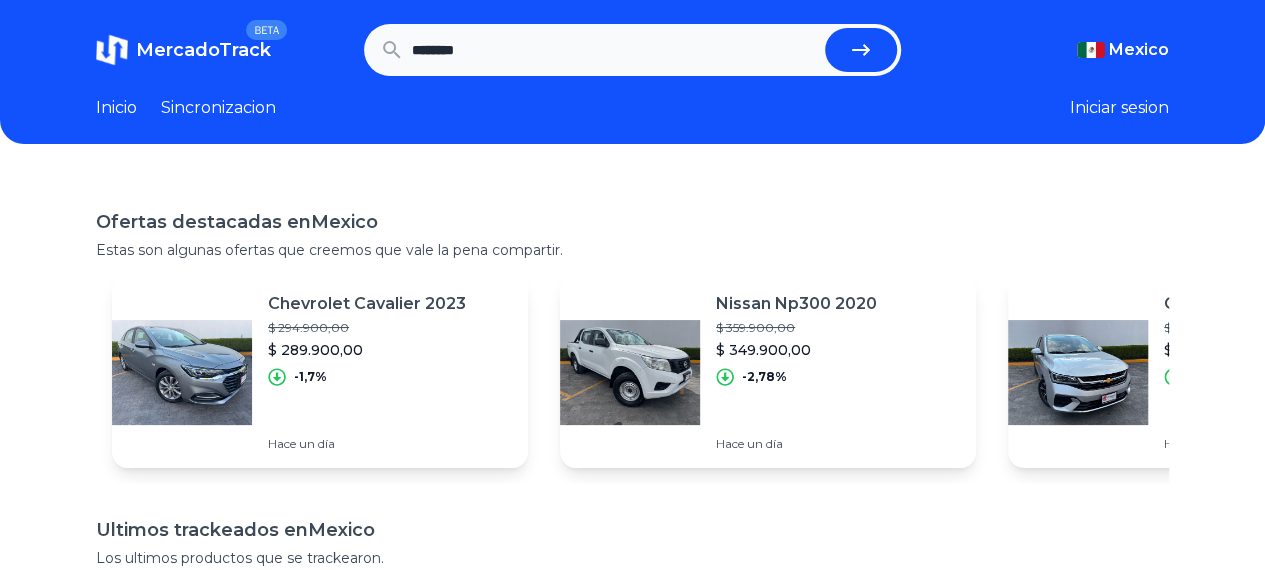 type on "********" 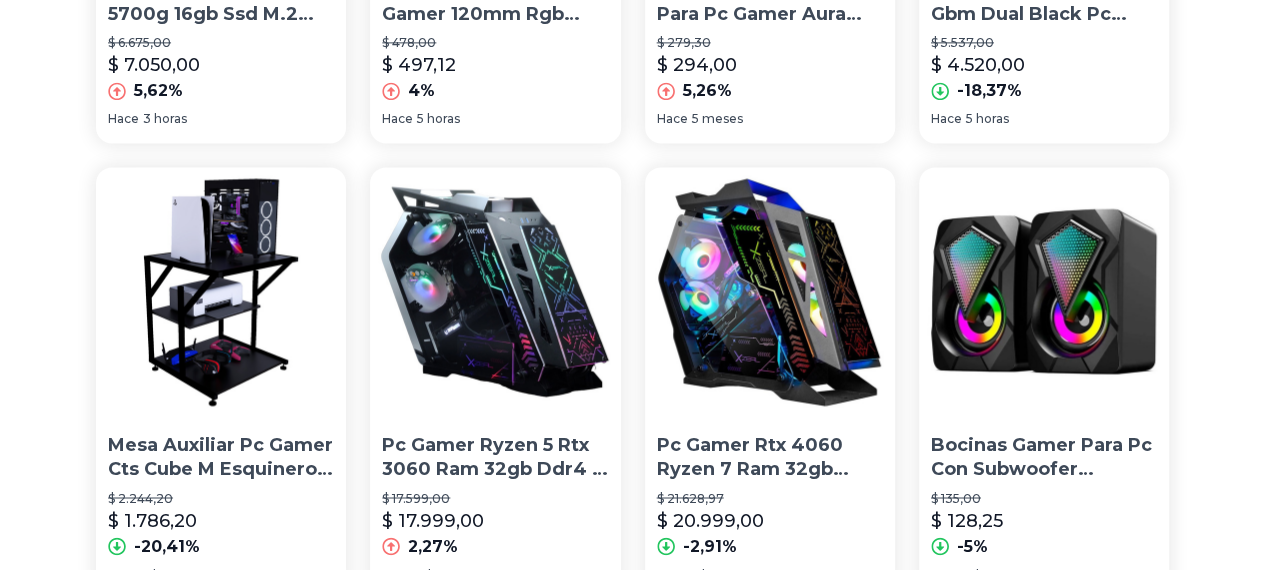 scroll, scrollTop: 1410, scrollLeft: 0, axis: vertical 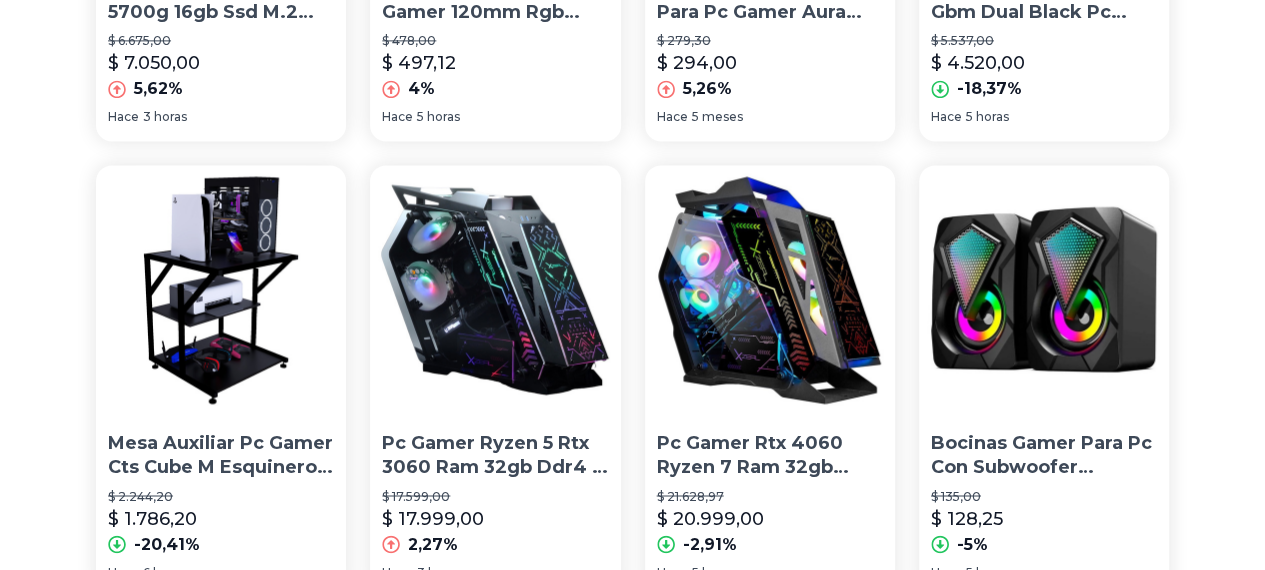 click on "2" at bounding box center (583, 1130) 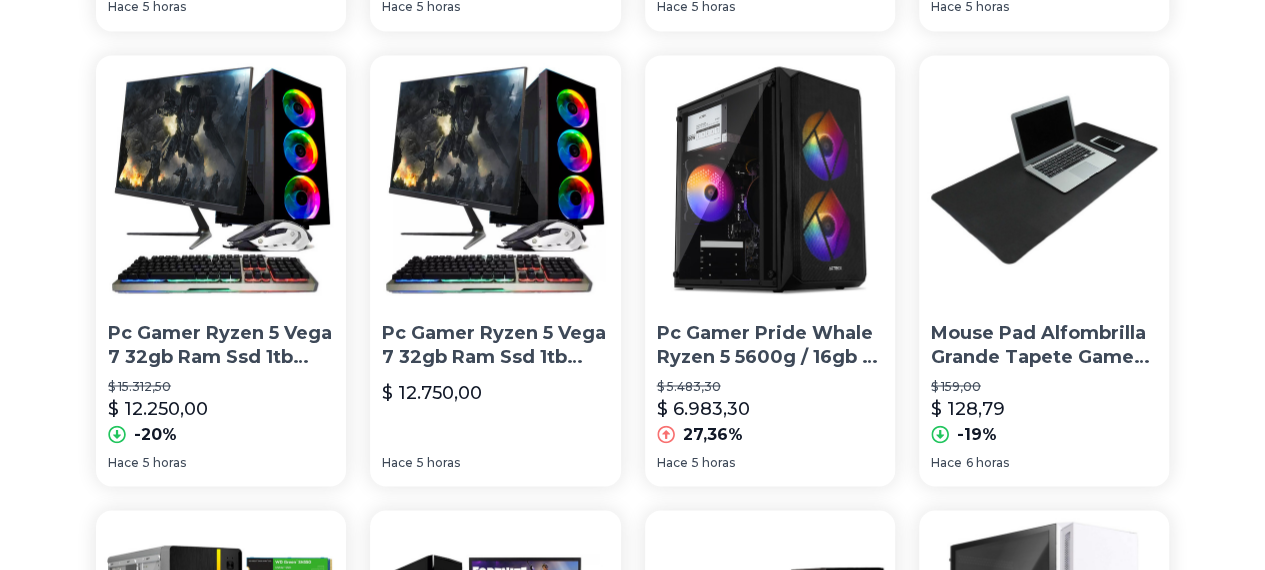 scroll, scrollTop: 1541, scrollLeft: 0, axis: vertical 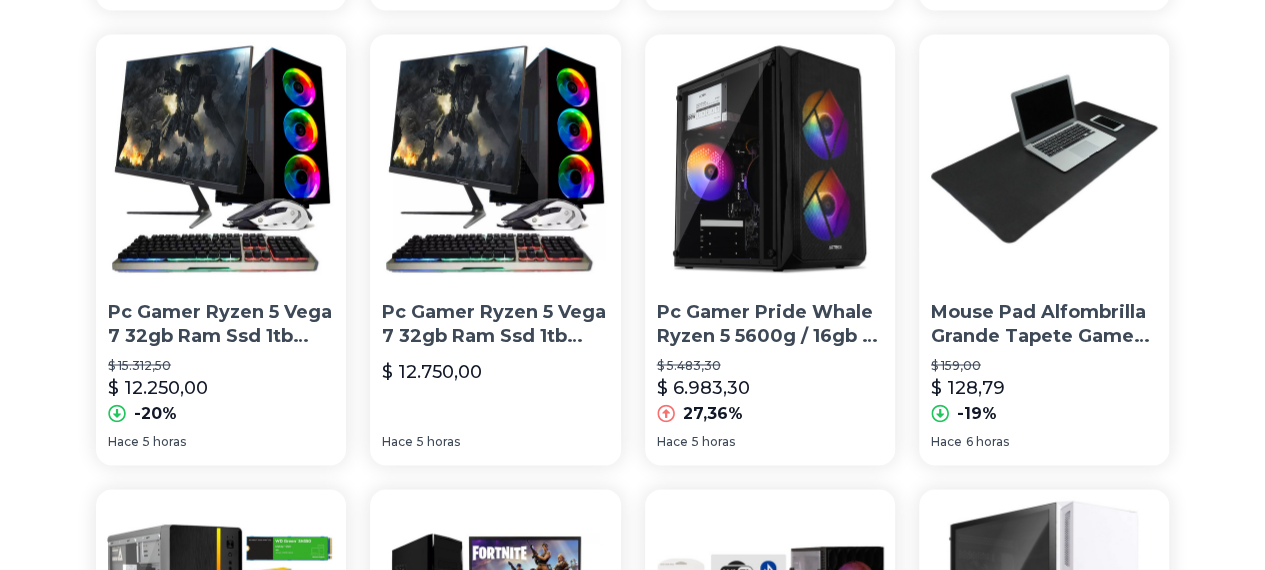 click on "3" at bounding box center (648, 999) 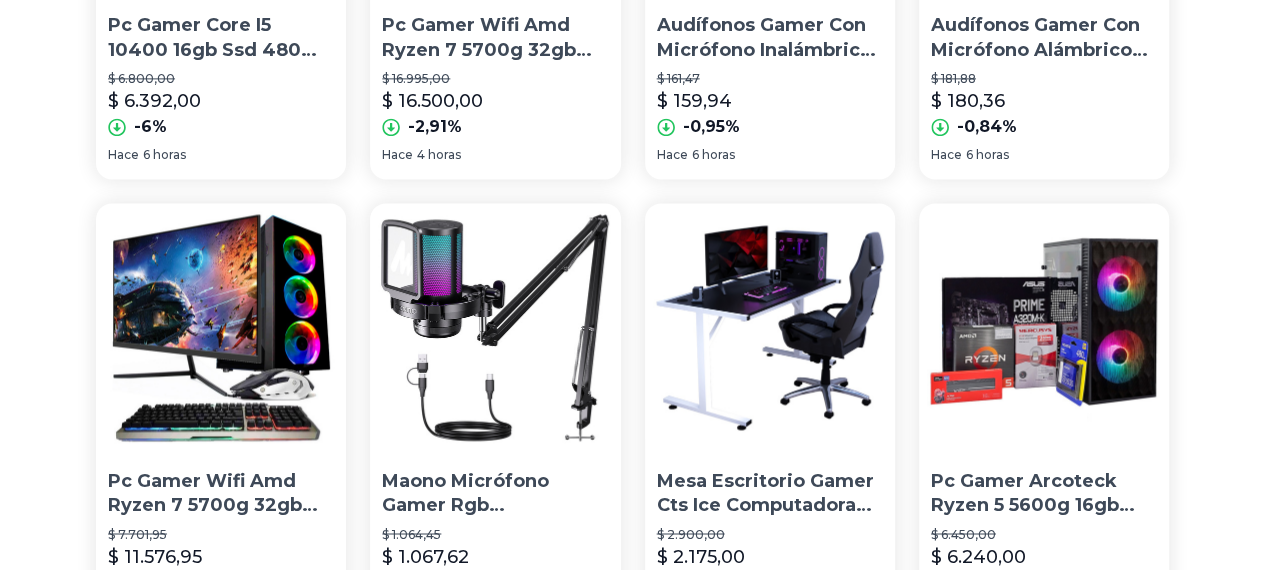 scroll, scrollTop: 1373, scrollLeft: 0, axis: vertical 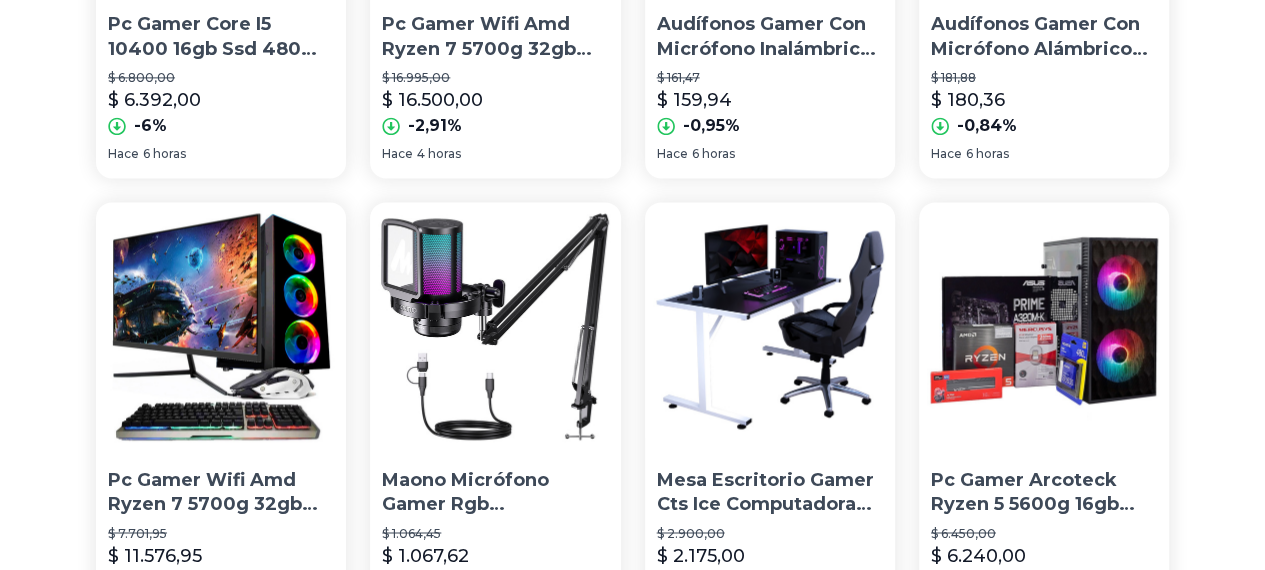 click on "4" at bounding box center [668, 1167] 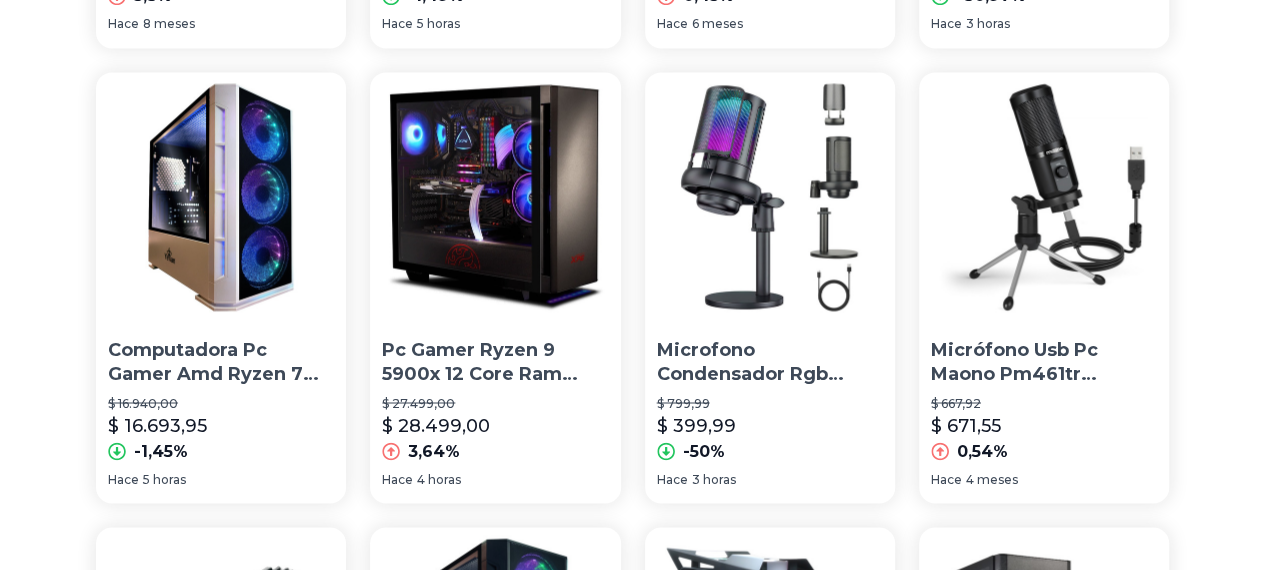 scroll, scrollTop: 1541, scrollLeft: 0, axis: vertical 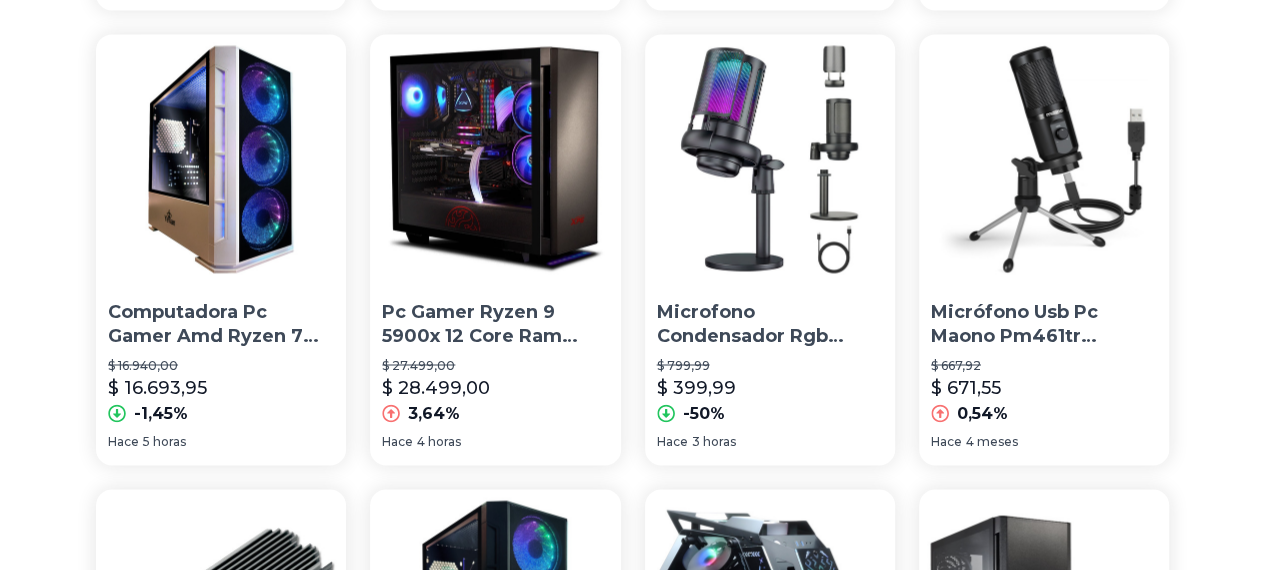 click on "5" at bounding box center (668, 999) 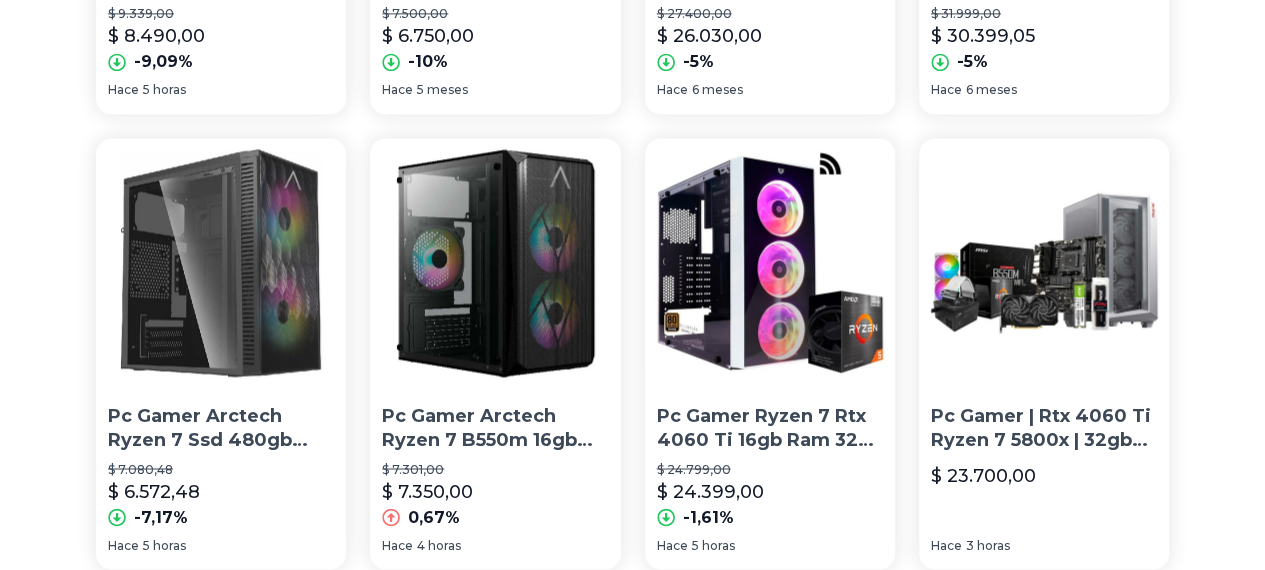 scroll, scrollTop: 1446, scrollLeft: 0, axis: vertical 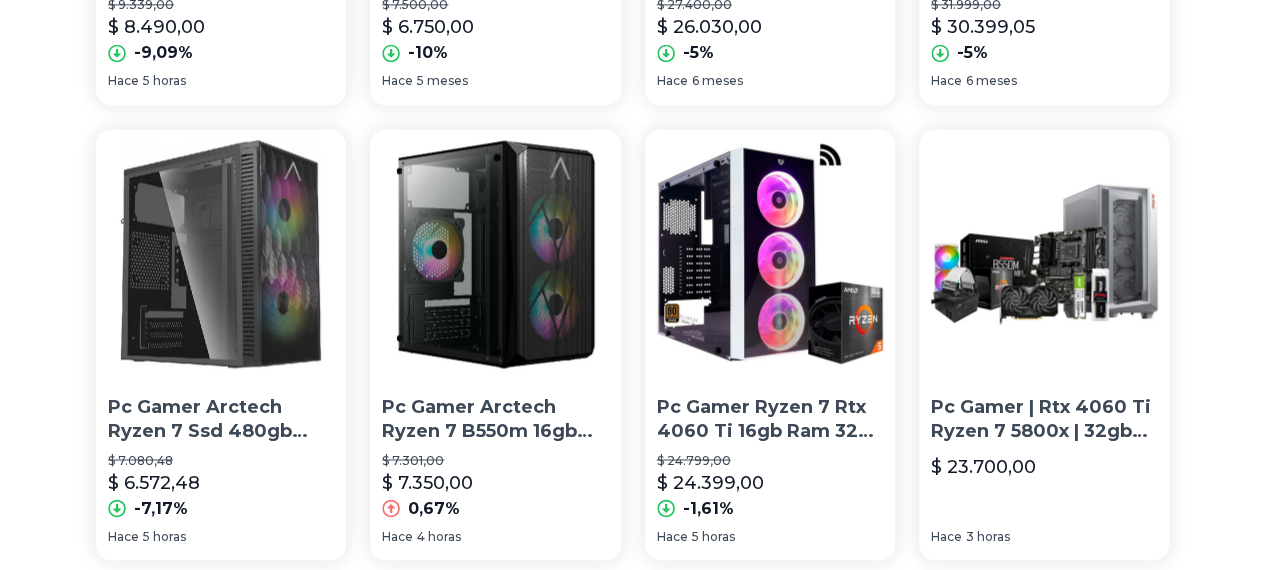 click on "6" at bounding box center (668, 1094) 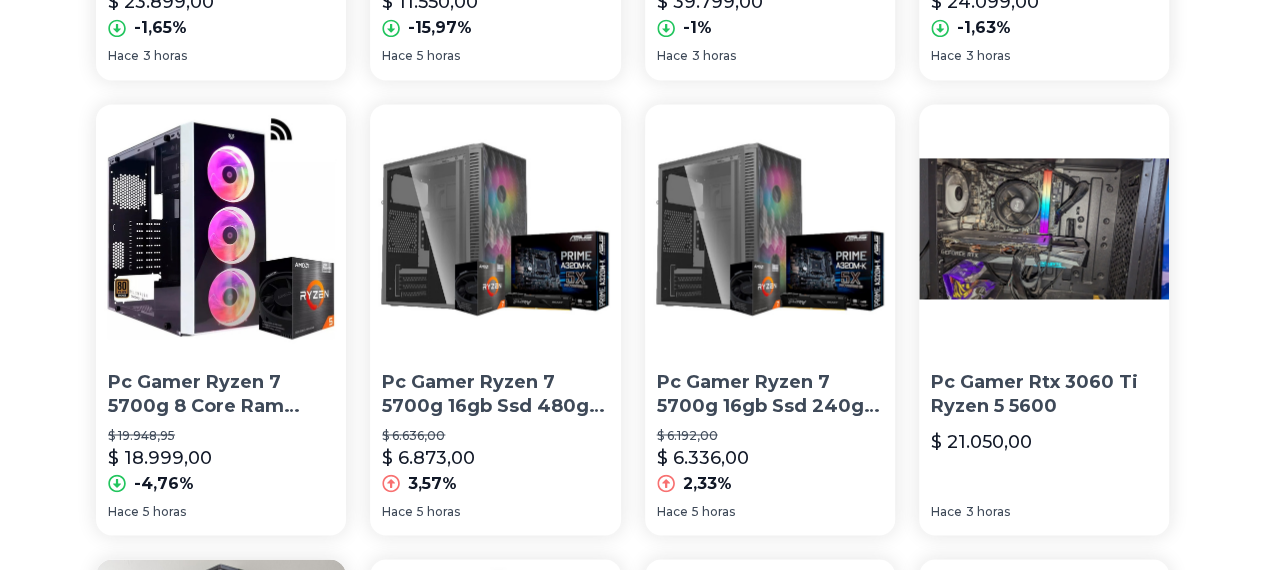 scroll, scrollTop: 1541, scrollLeft: 0, axis: vertical 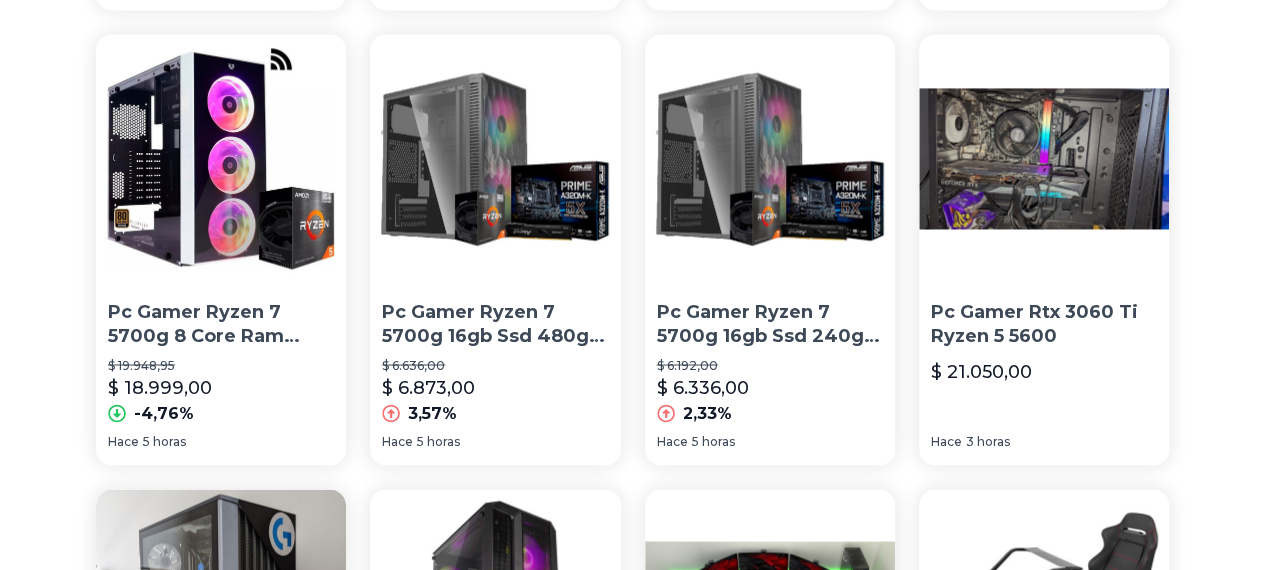 click on "7" at bounding box center [668, 999] 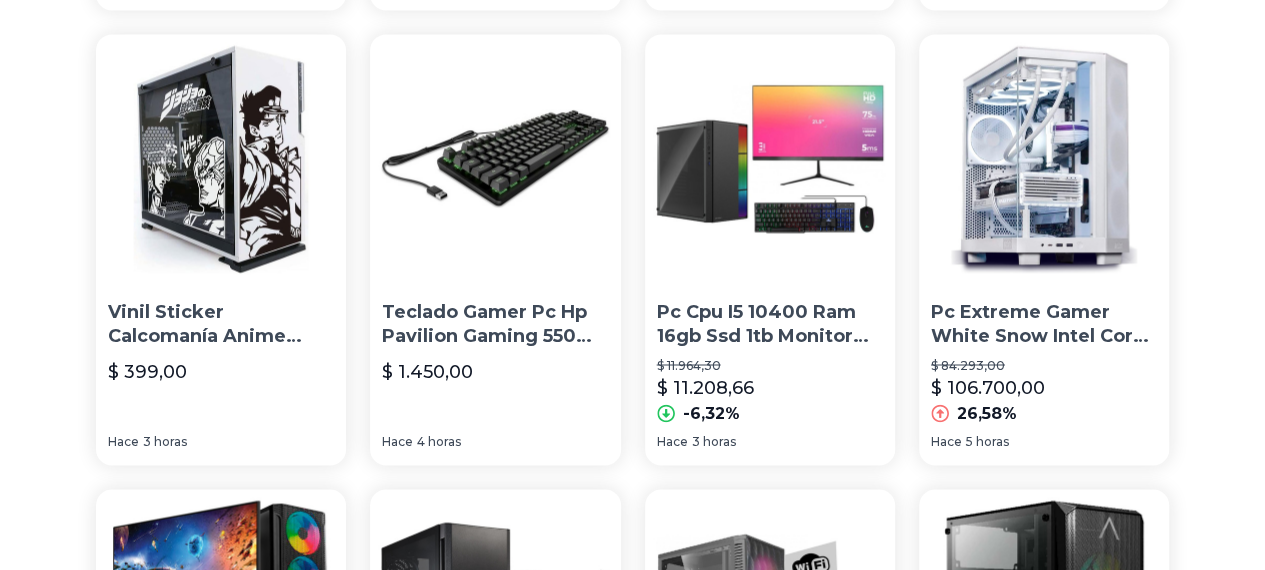 scroll, scrollTop: 1540, scrollLeft: 0, axis: vertical 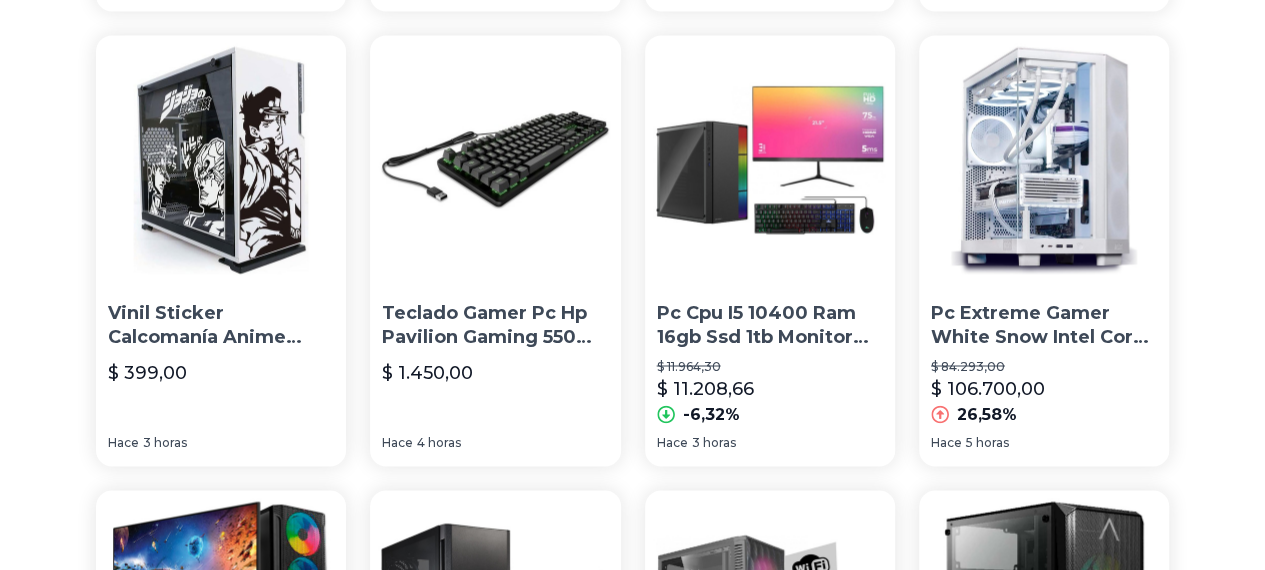 click on "5" at bounding box center (548, 1000) 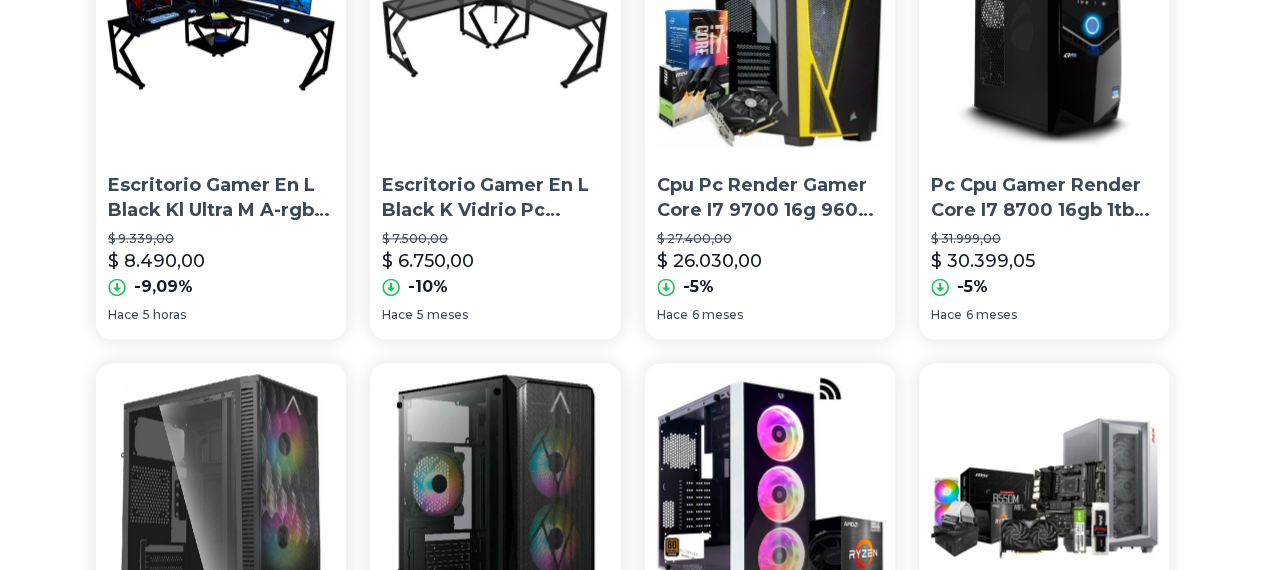 scroll, scrollTop: 1541, scrollLeft: 0, axis: vertical 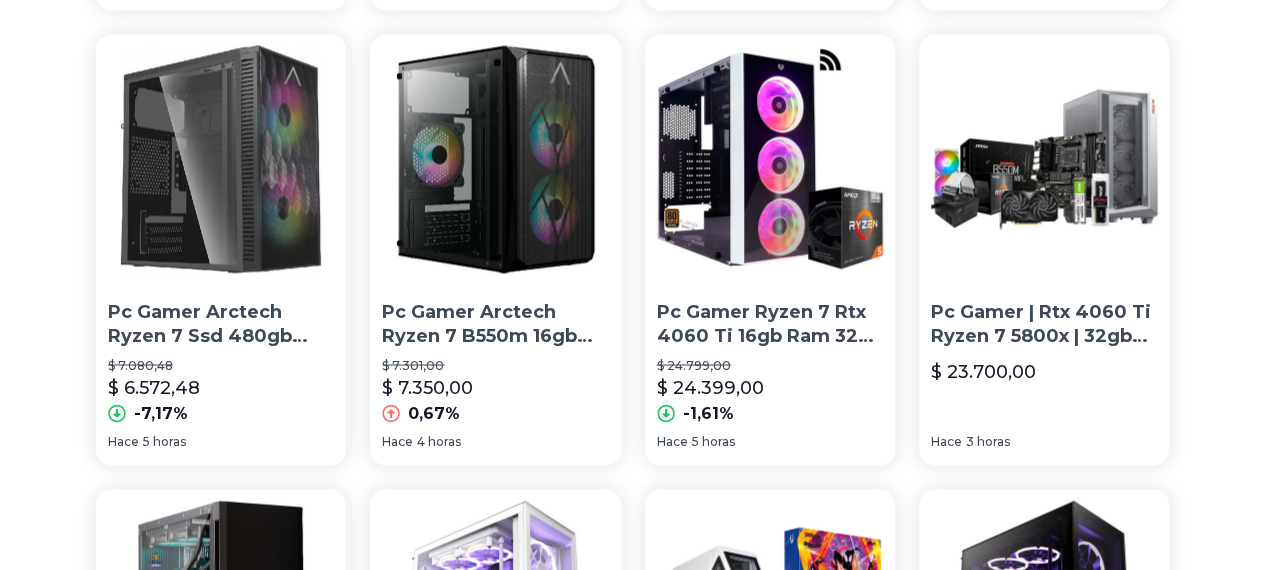 click on "3" at bounding box center [548, 999] 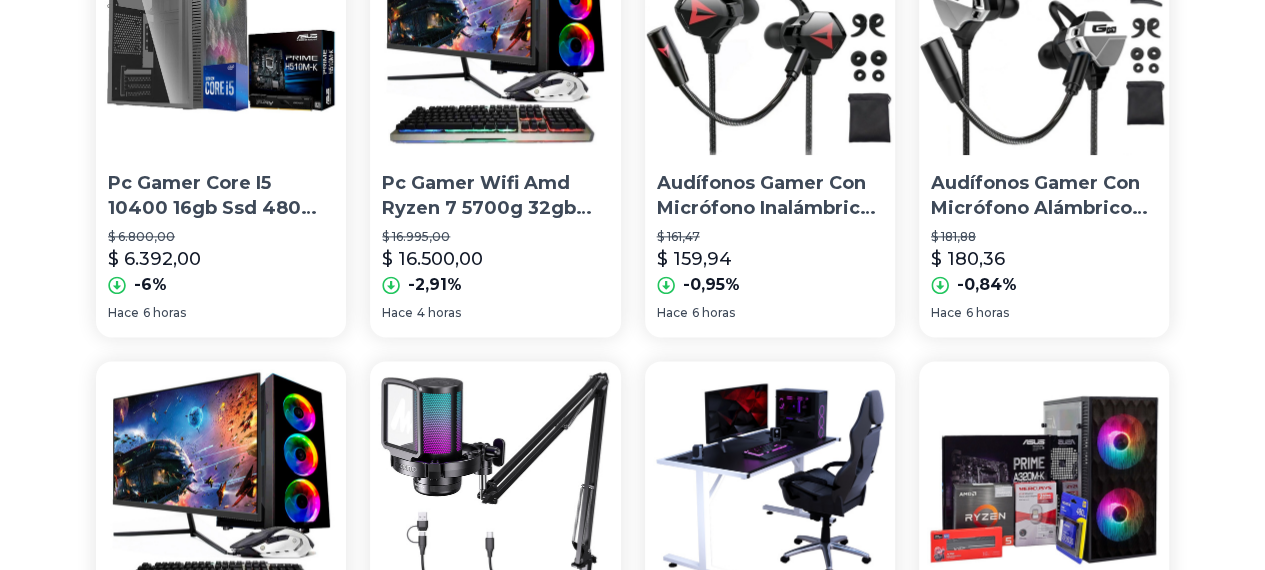 scroll, scrollTop: 1541, scrollLeft: 0, axis: vertical 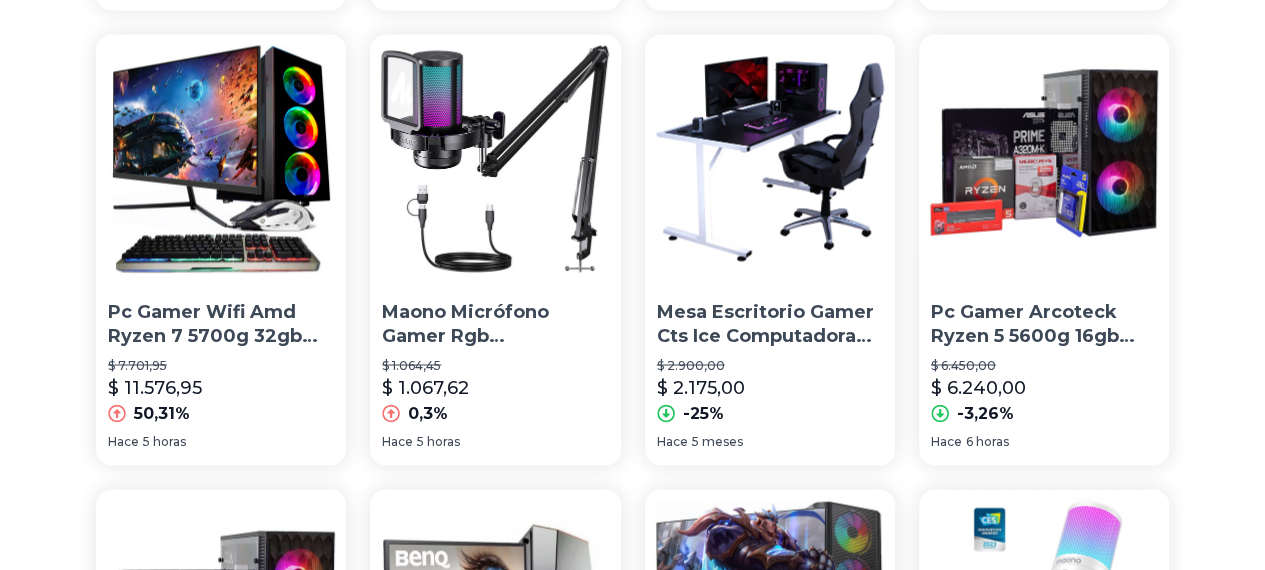 click on "1" at bounding box center (548, 999) 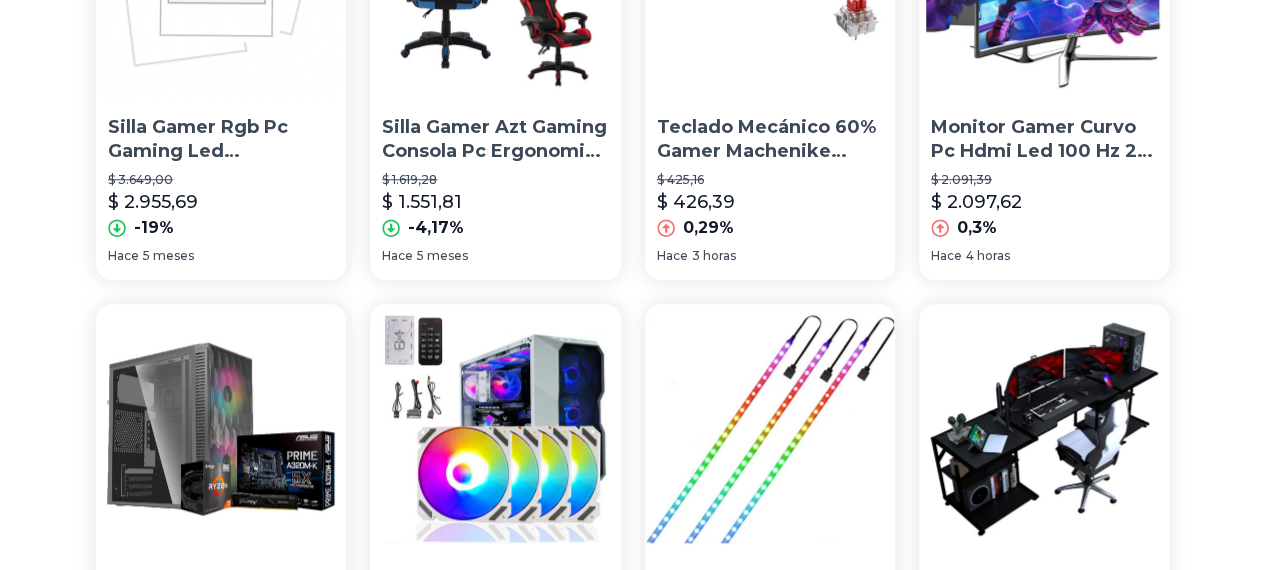 scroll, scrollTop: 816, scrollLeft: 1, axis: both 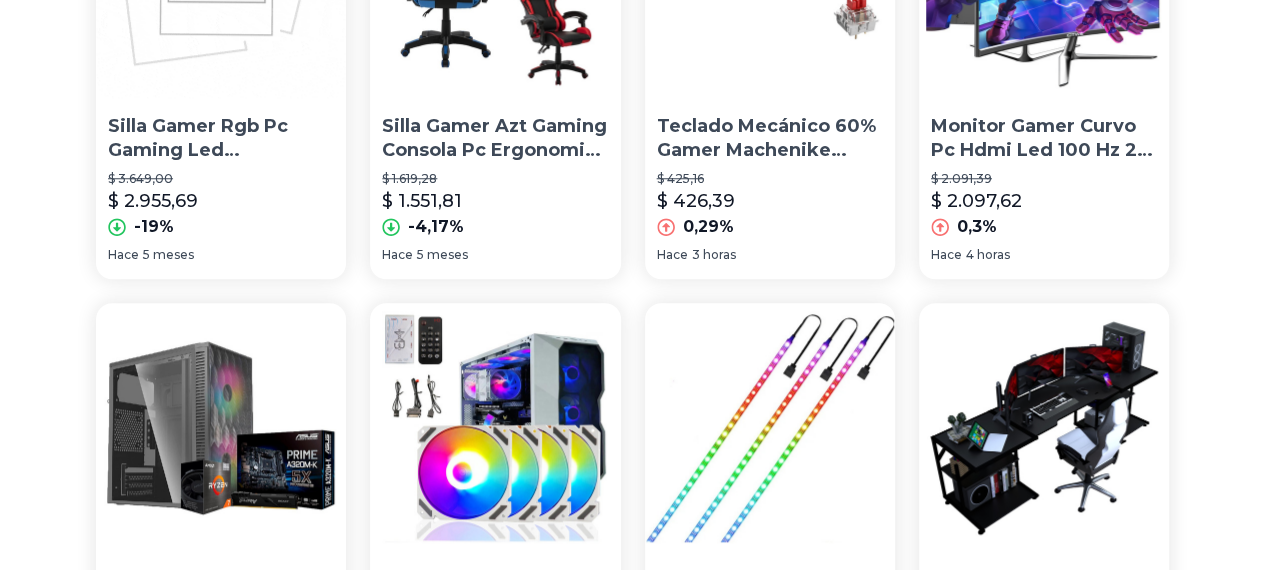 click at bounding box center (221, 884) 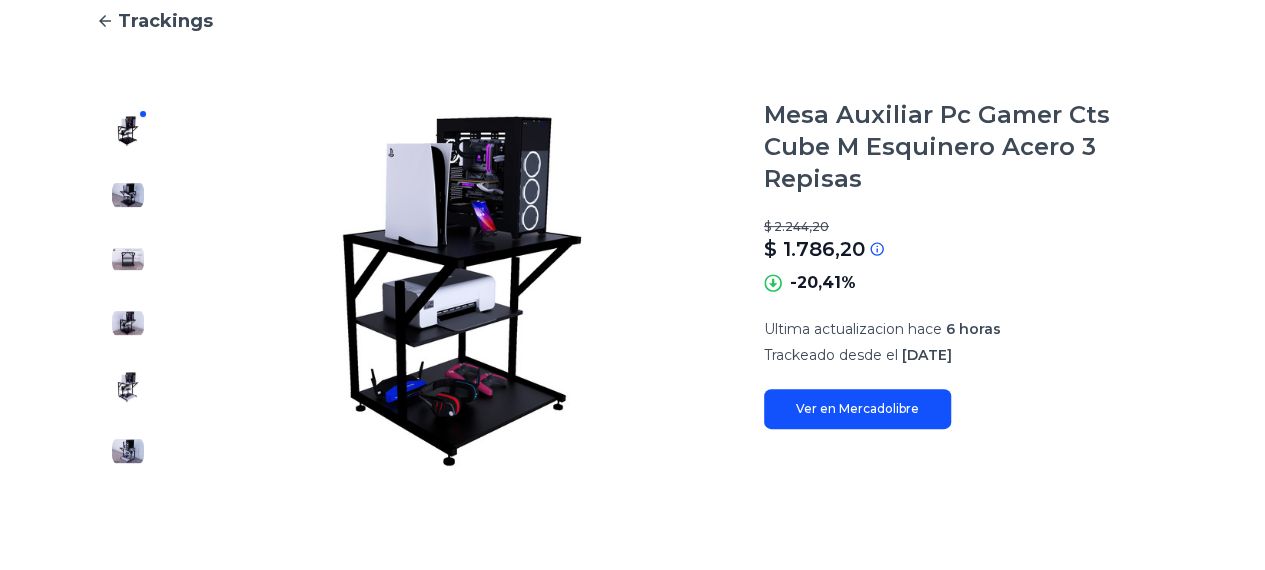 scroll, scrollTop: 202, scrollLeft: 0, axis: vertical 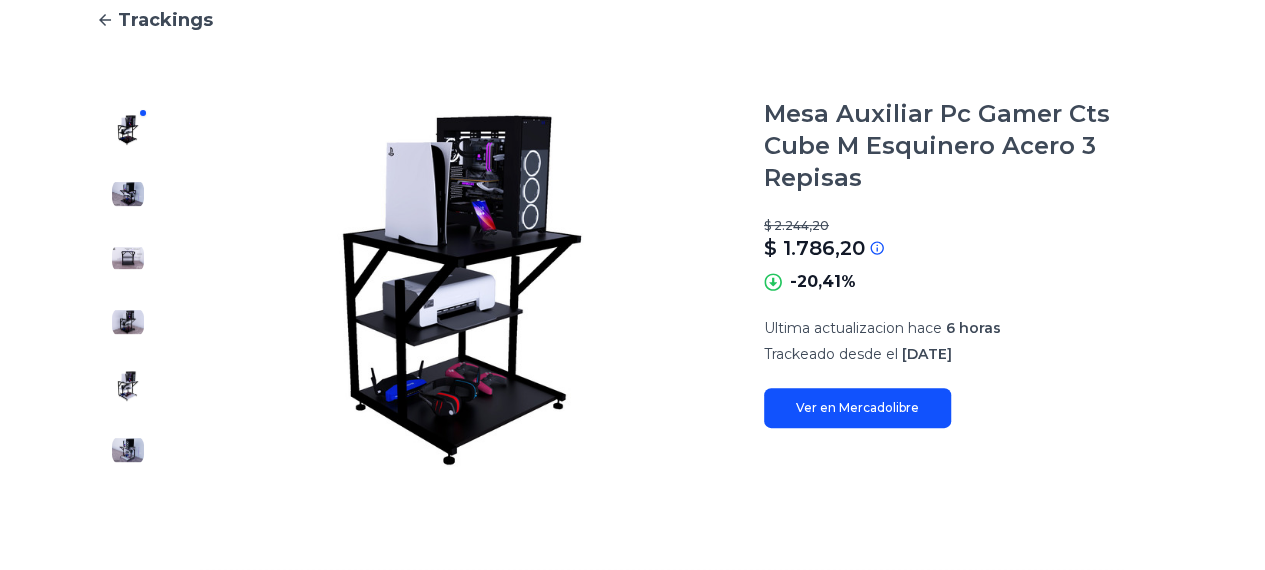 click on "Ver en Mercadolibre" at bounding box center (857, 408) 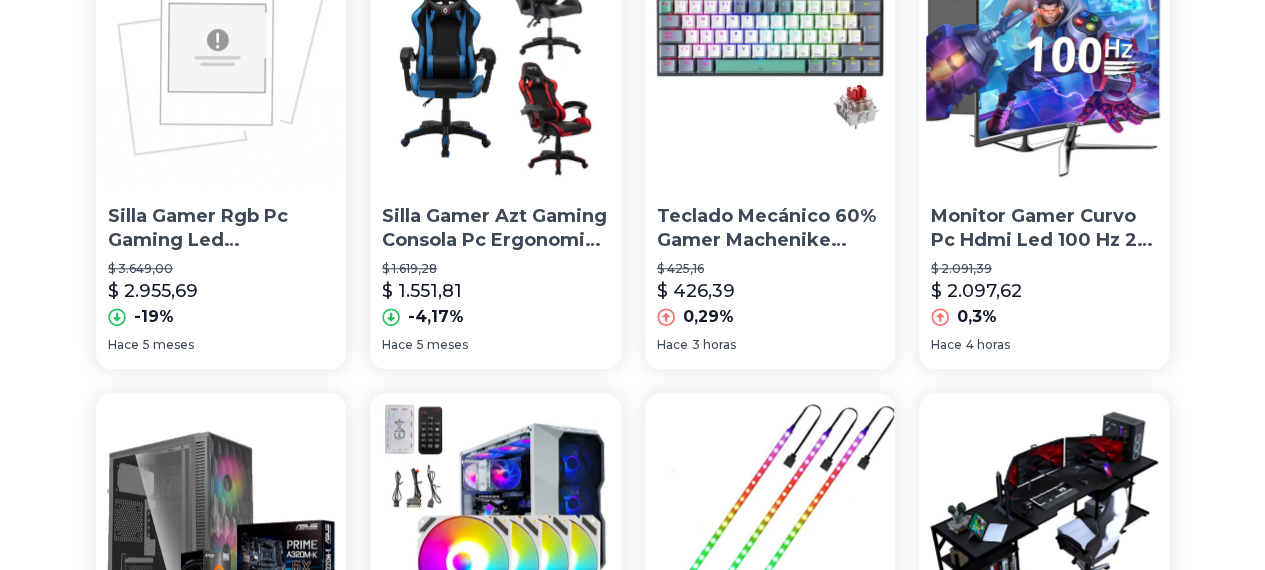 scroll, scrollTop: 725, scrollLeft: 0, axis: vertical 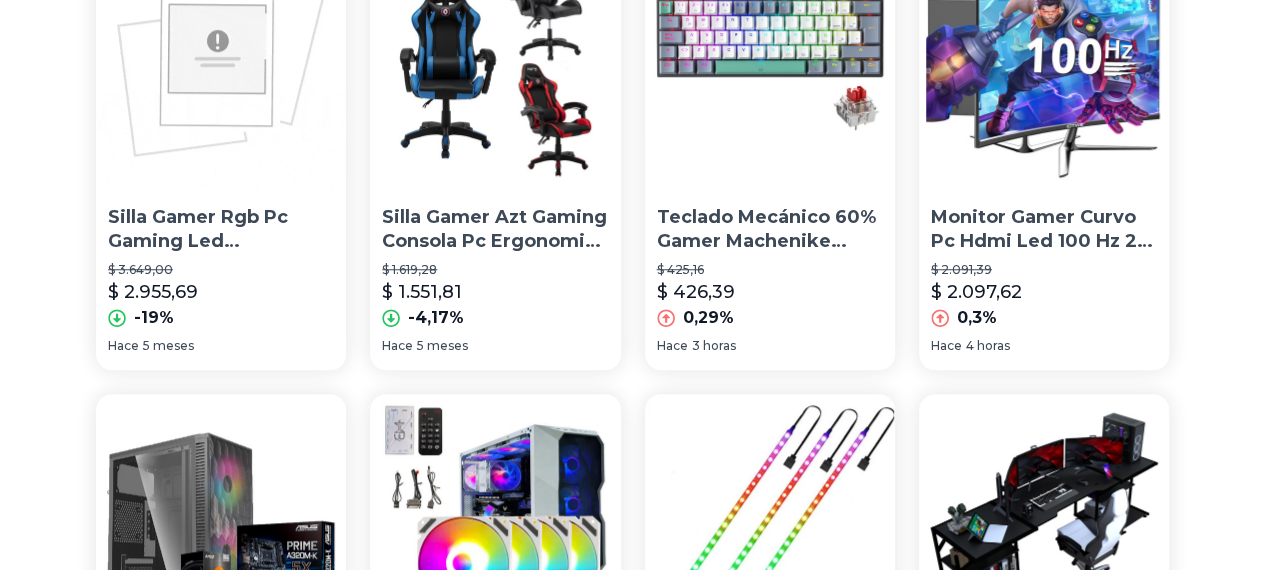 click at bounding box center (221, 975) 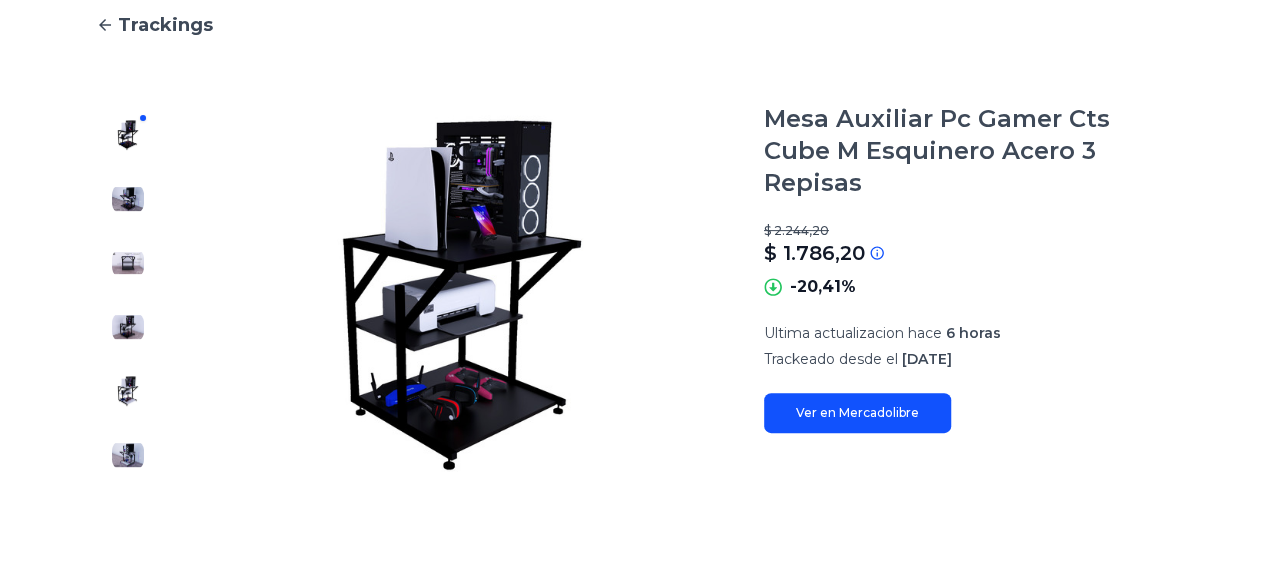 scroll, scrollTop: 198, scrollLeft: 0, axis: vertical 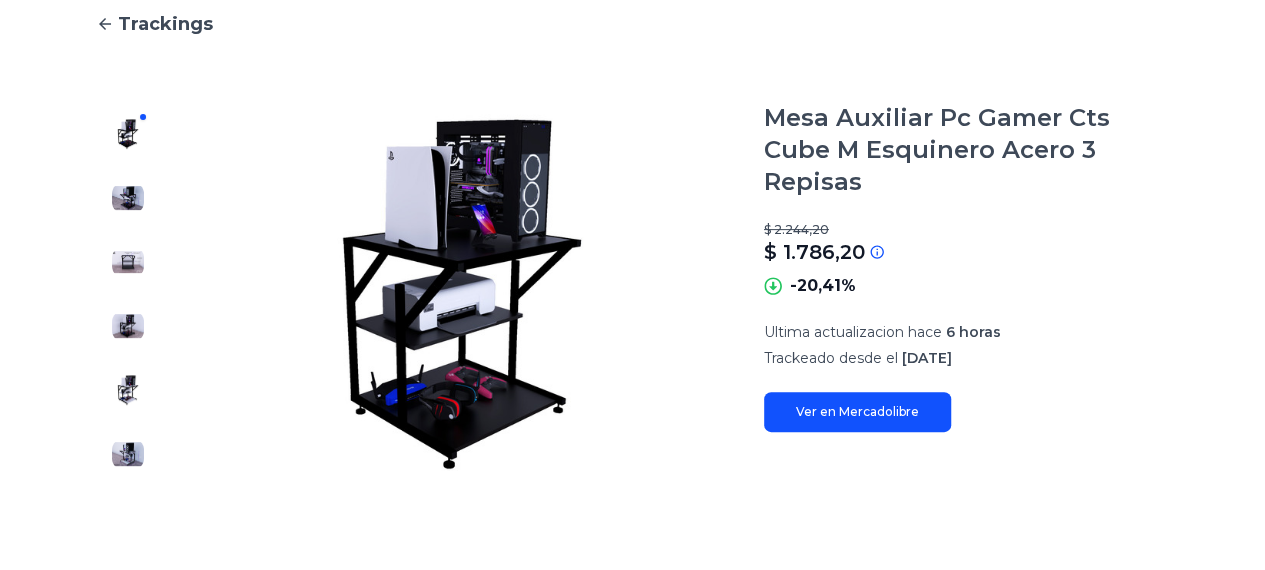type on "********" 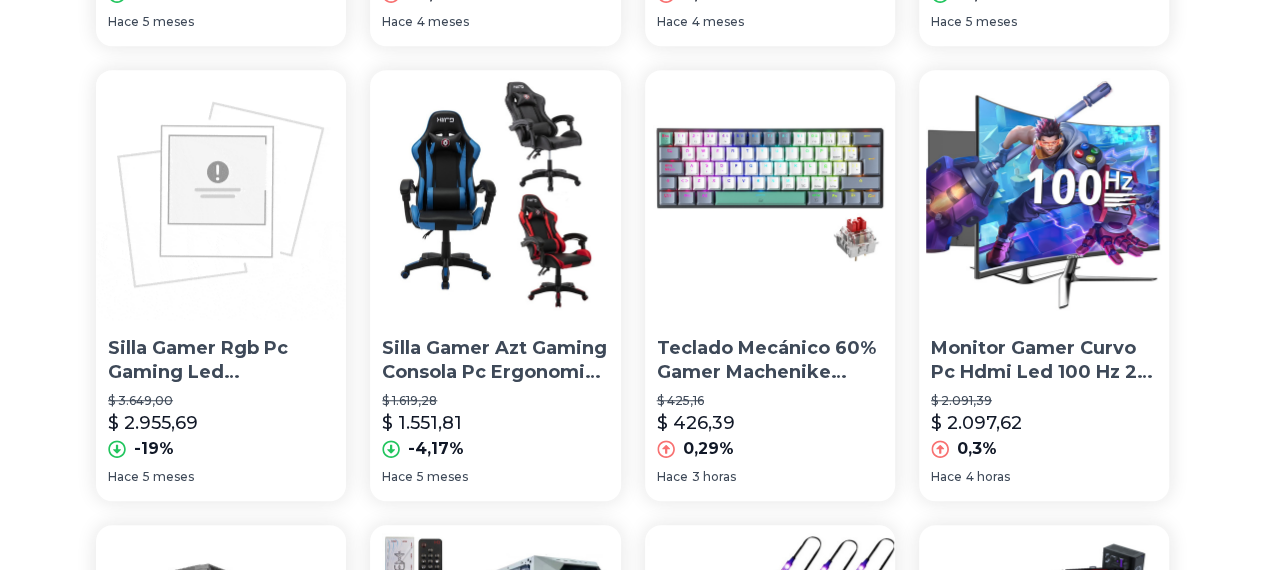 scroll, scrollTop: 587, scrollLeft: 0, axis: vertical 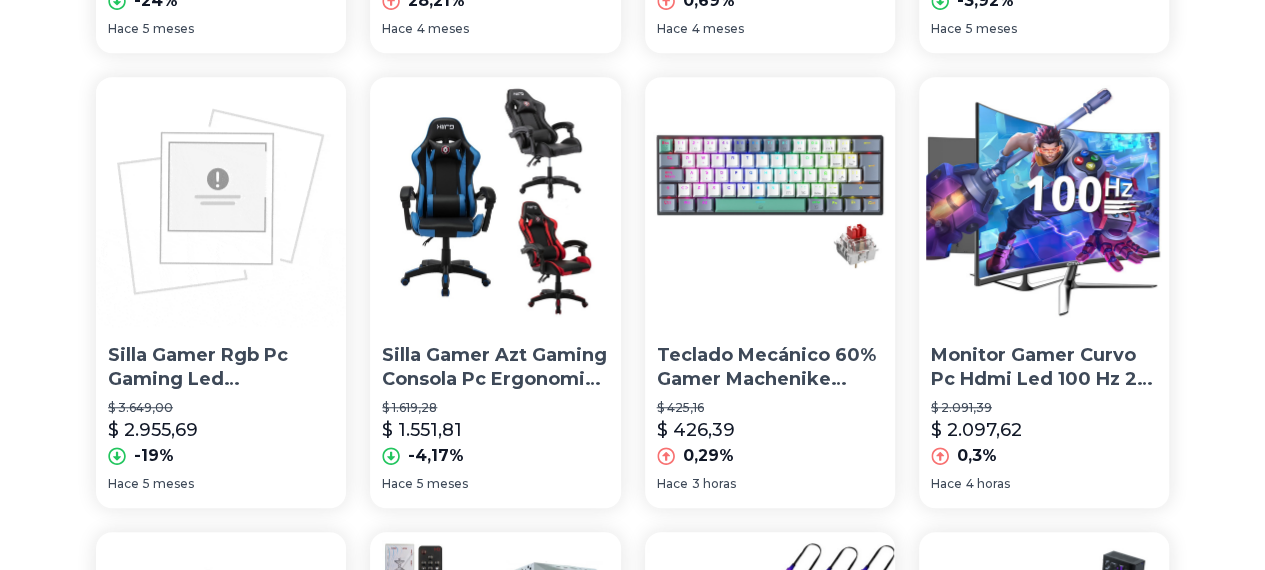 click at bounding box center (221, 657) 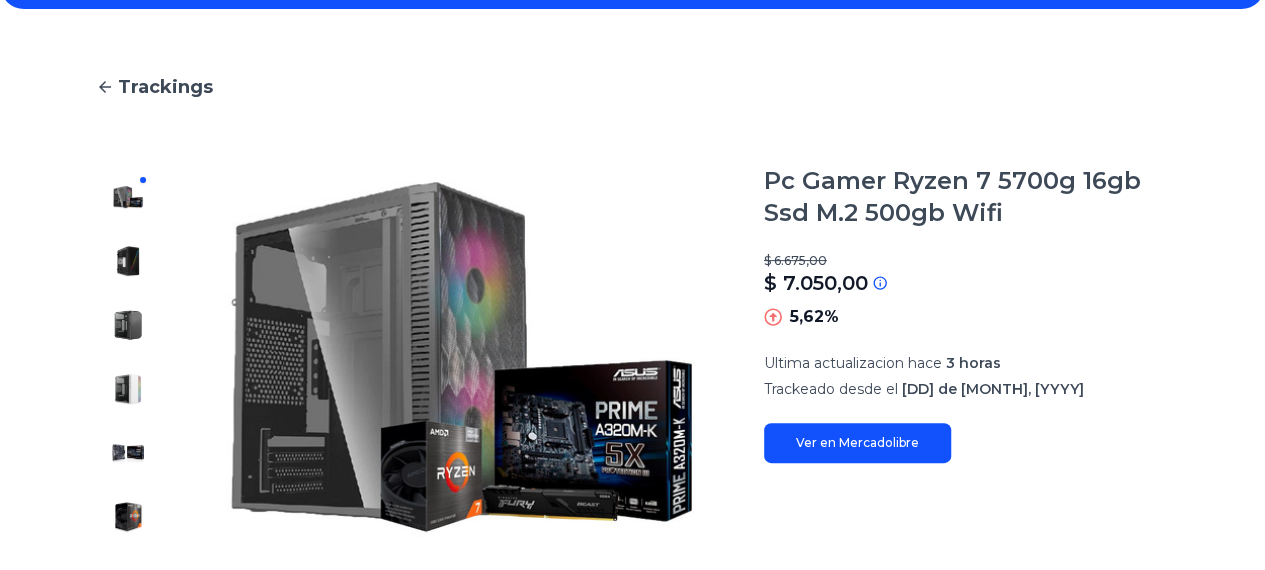 scroll, scrollTop: 158, scrollLeft: 0, axis: vertical 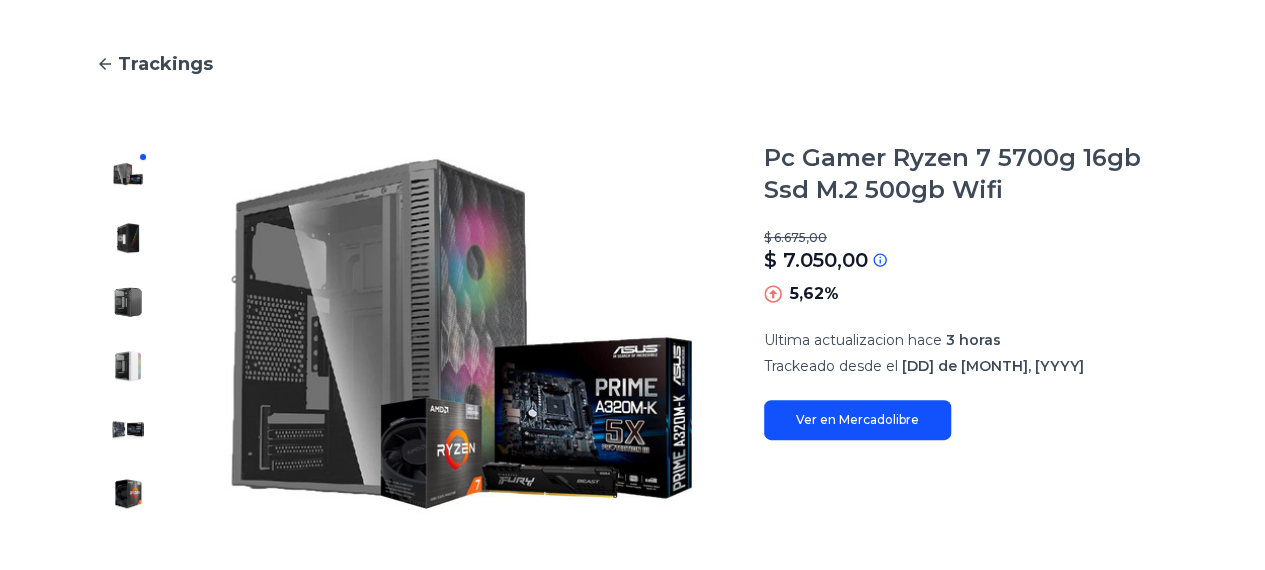 click at bounding box center (128, 238) 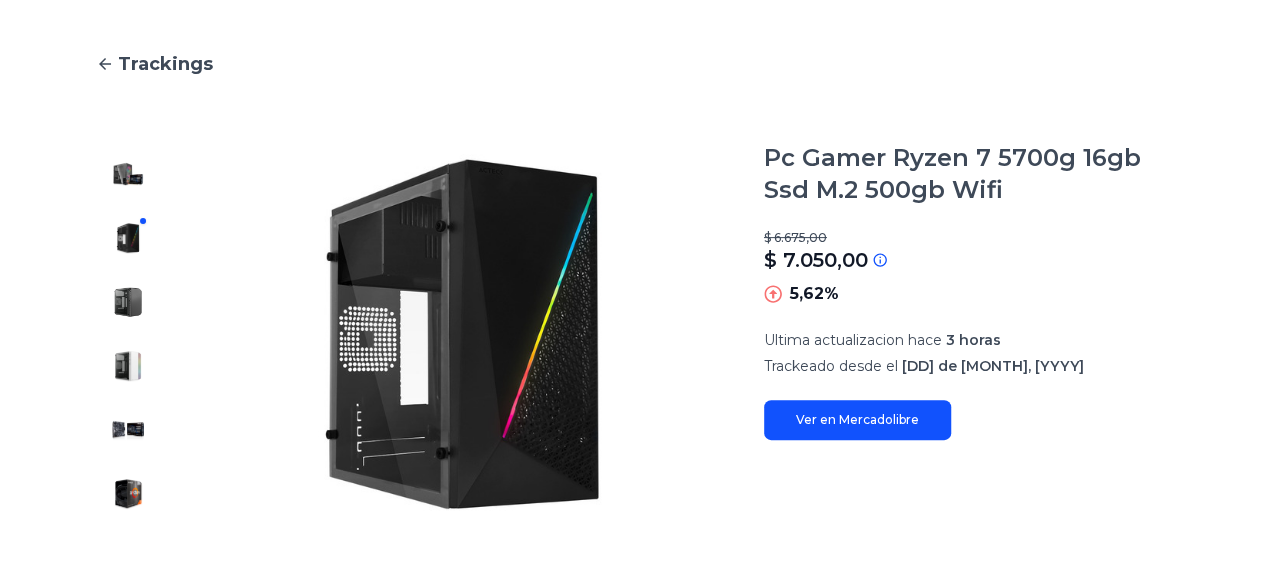 click at bounding box center [128, 302] 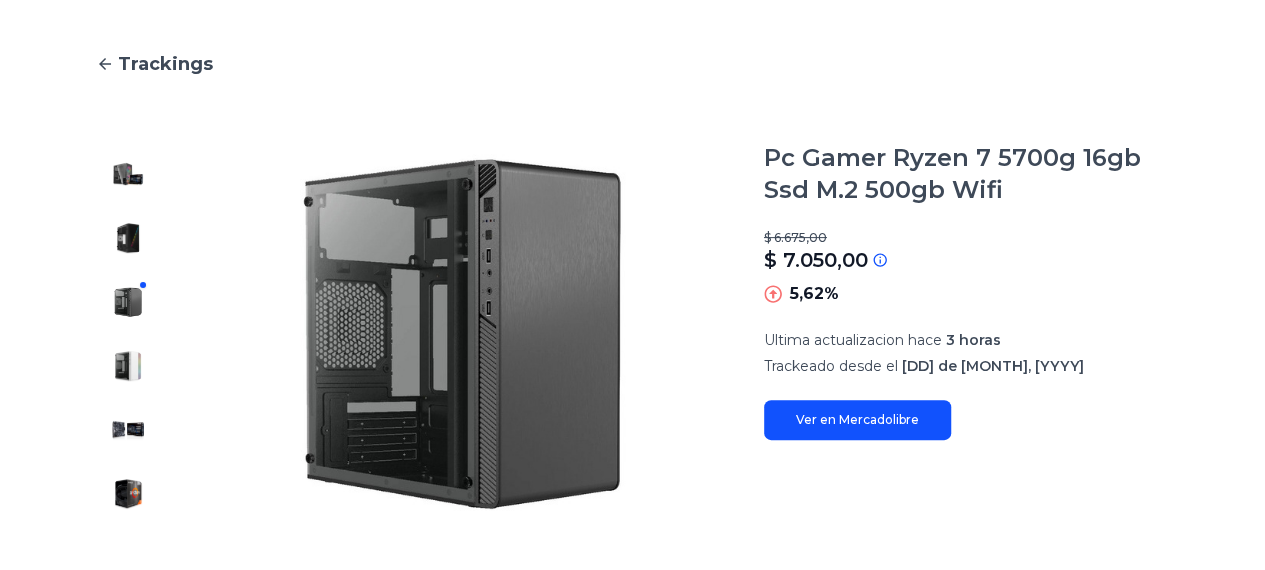 click at bounding box center [128, 366] 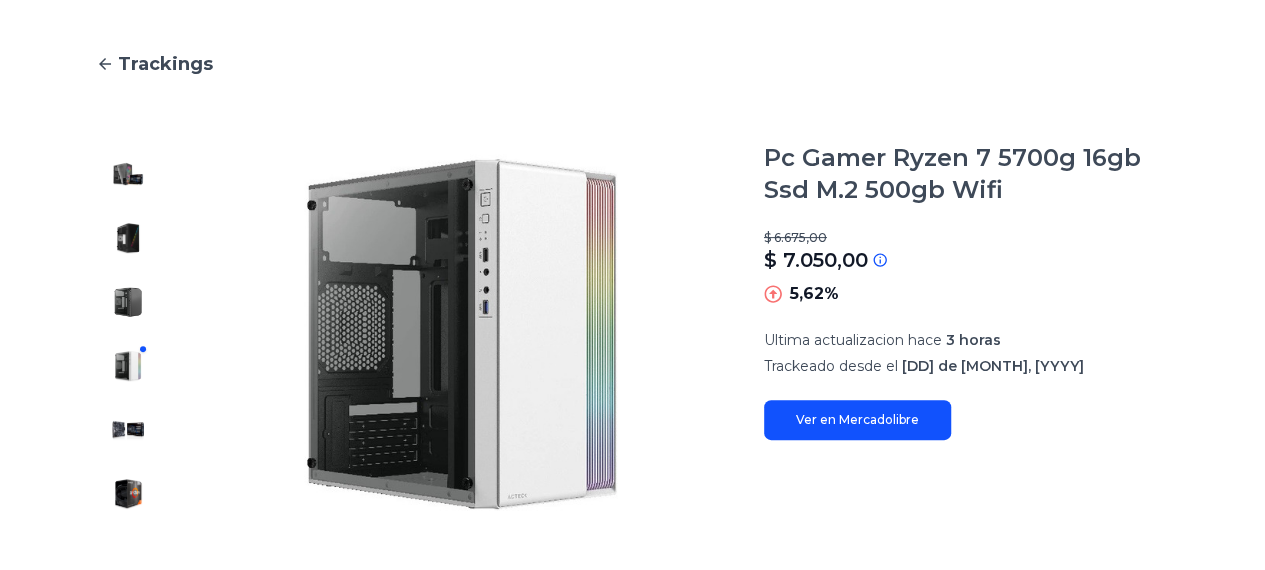 click at bounding box center (128, 430) 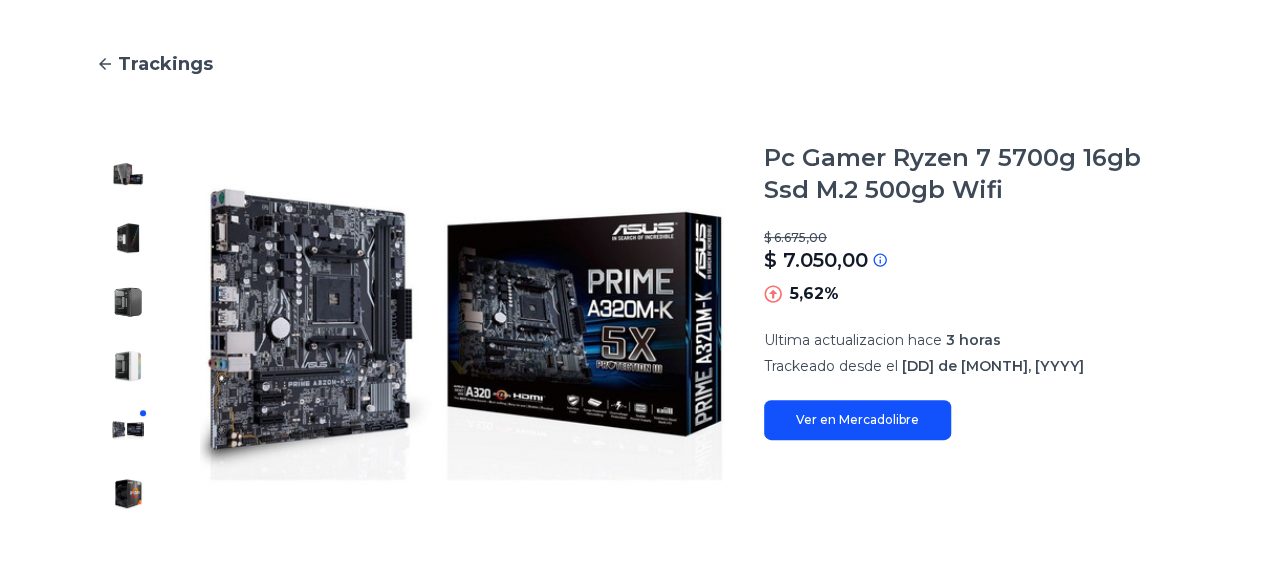 click on "Ver en Mercadolibre" at bounding box center [857, 420] 